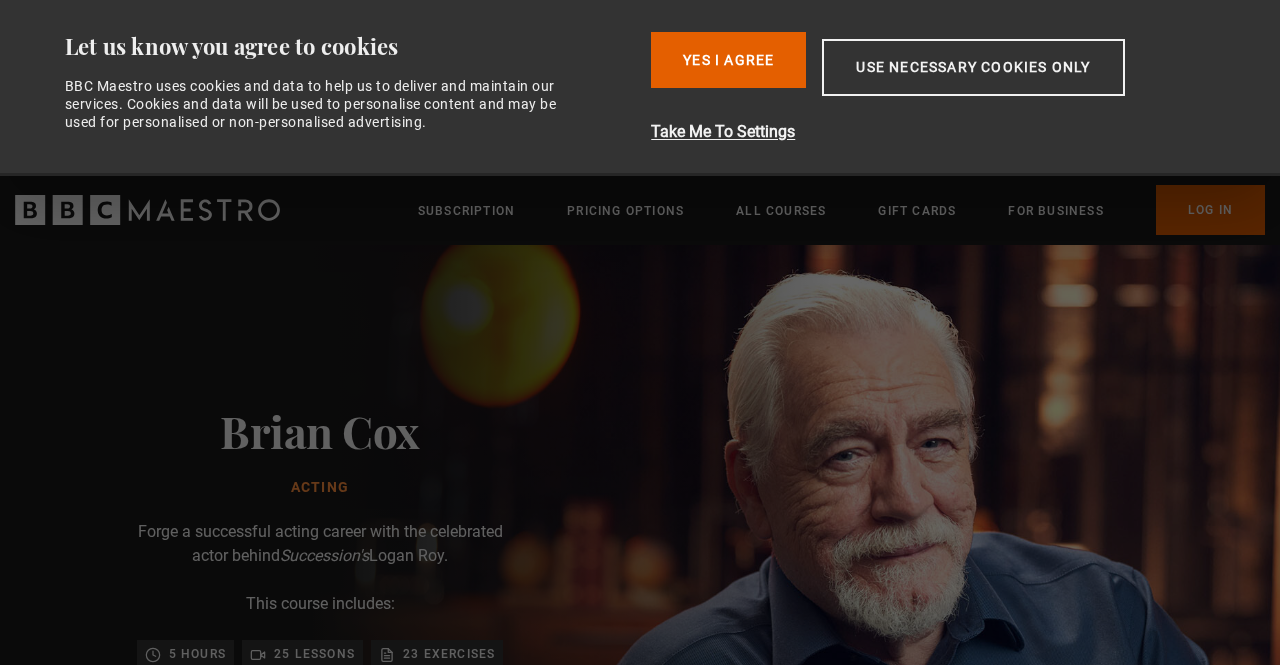 scroll, scrollTop: 0, scrollLeft: 0, axis: both 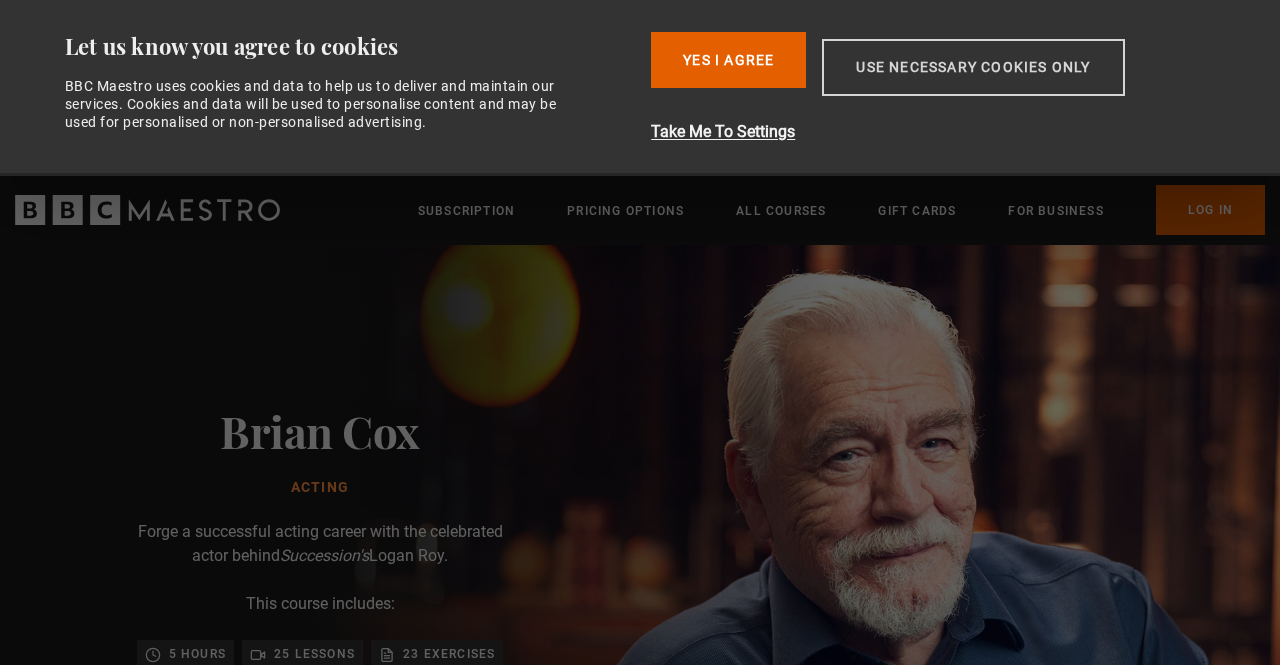 click on "Use necessary cookies only" at bounding box center (973, 67) 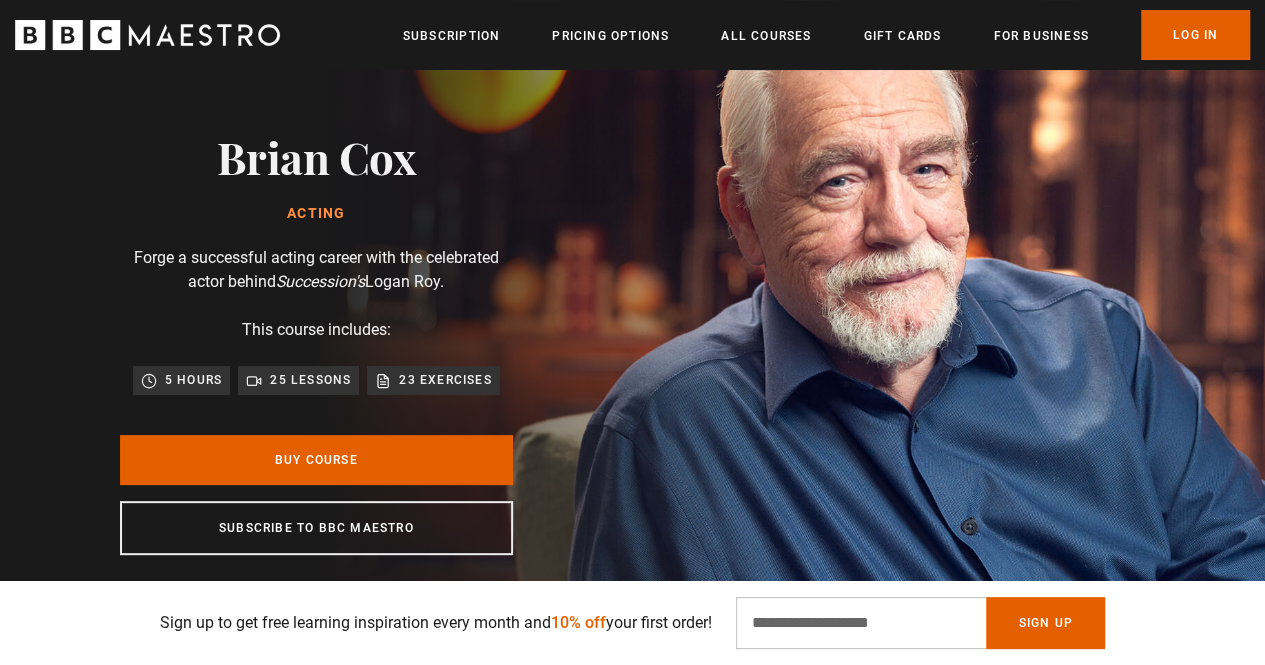 scroll, scrollTop: 100, scrollLeft: 0, axis: vertical 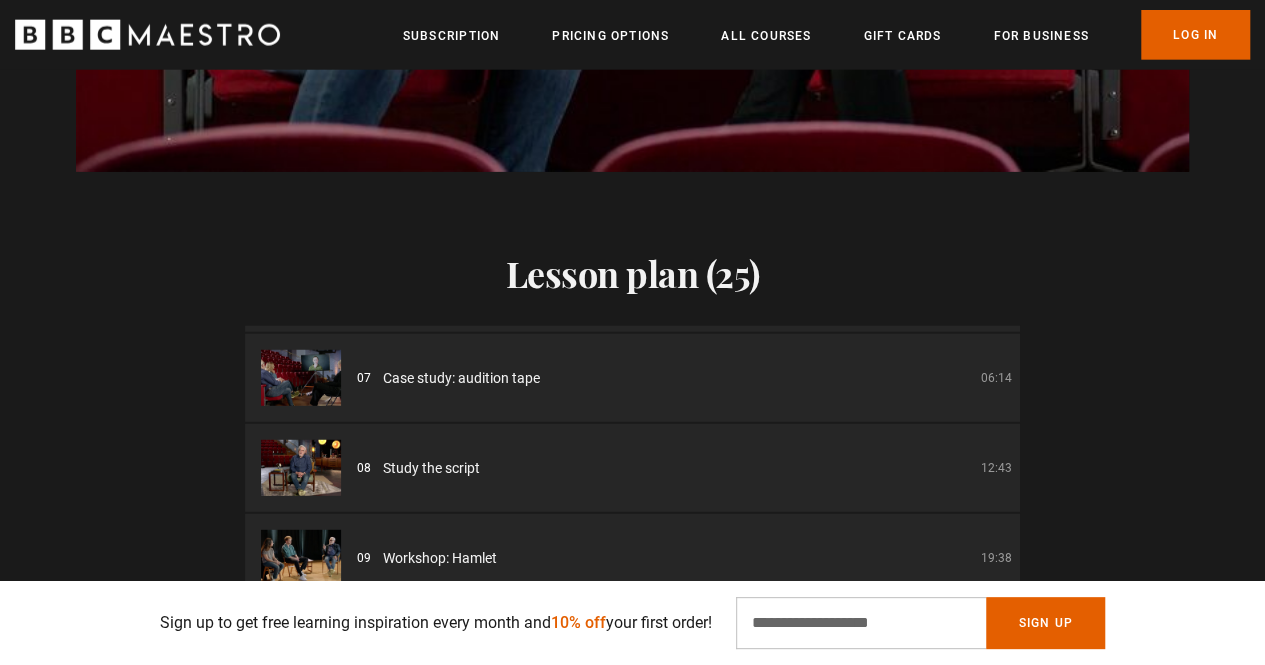 click on "07
Case study: audition tape
06:14" at bounding box center (684, 378) 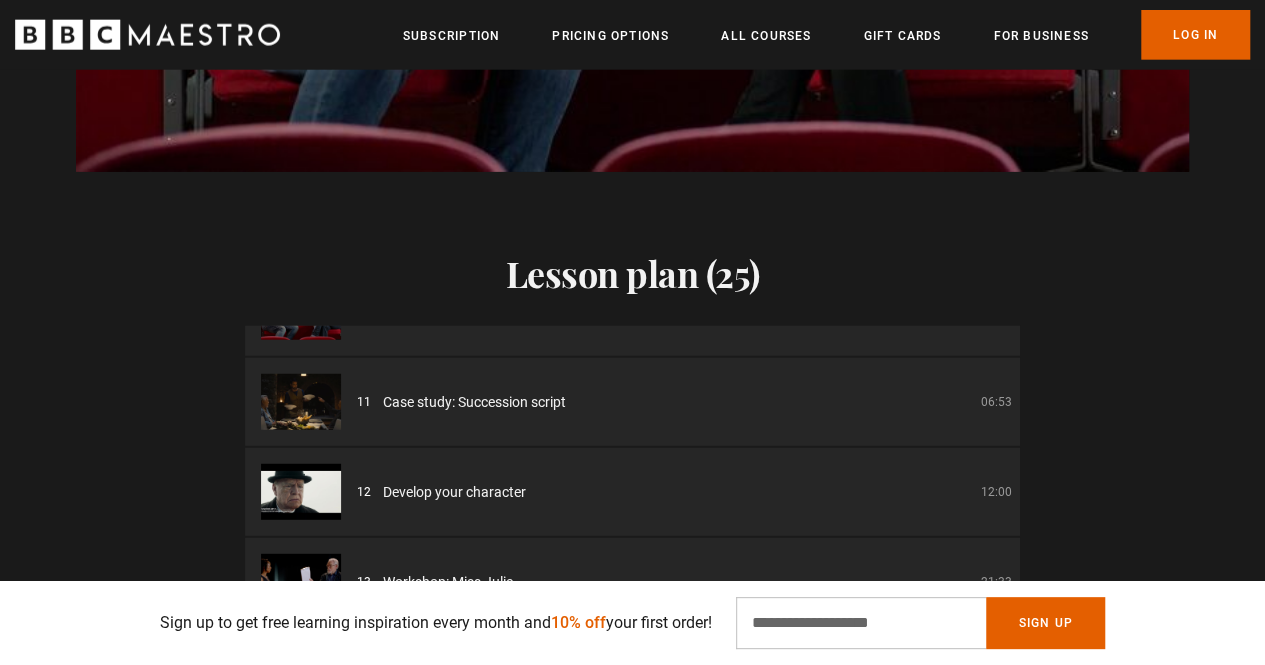 scroll, scrollTop: 869, scrollLeft: 0, axis: vertical 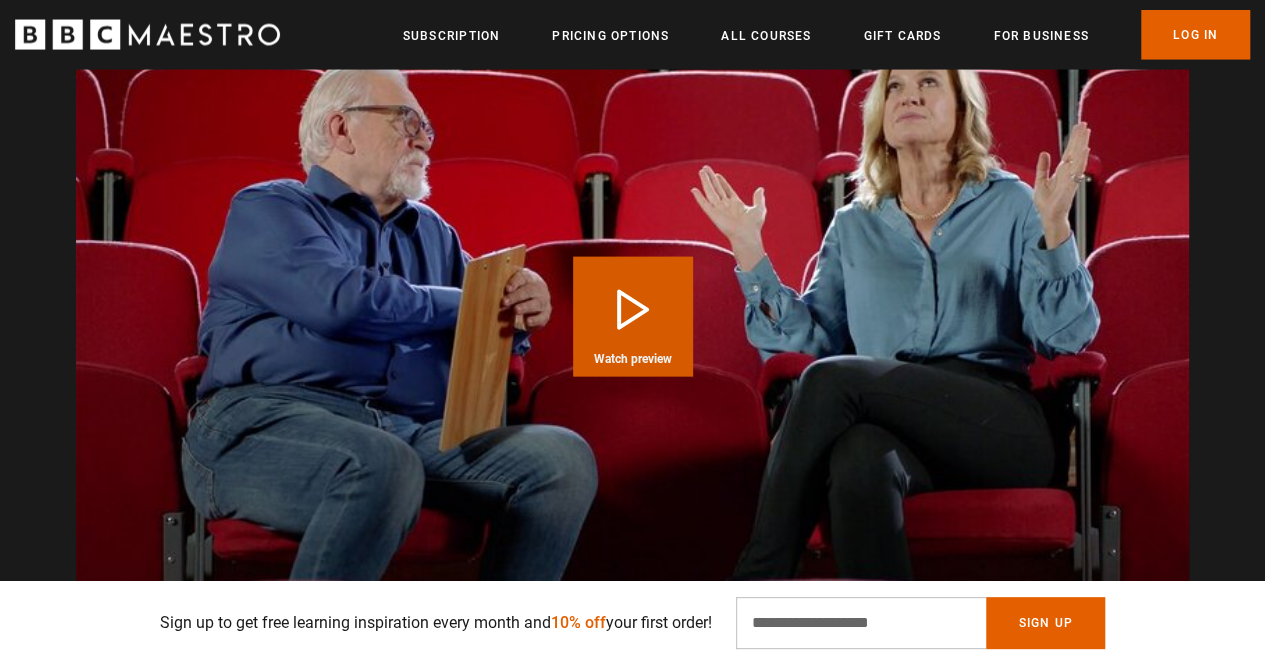 click on "Play Course overview for Acting with Brian Cox Watch preview" at bounding box center [633, 317] 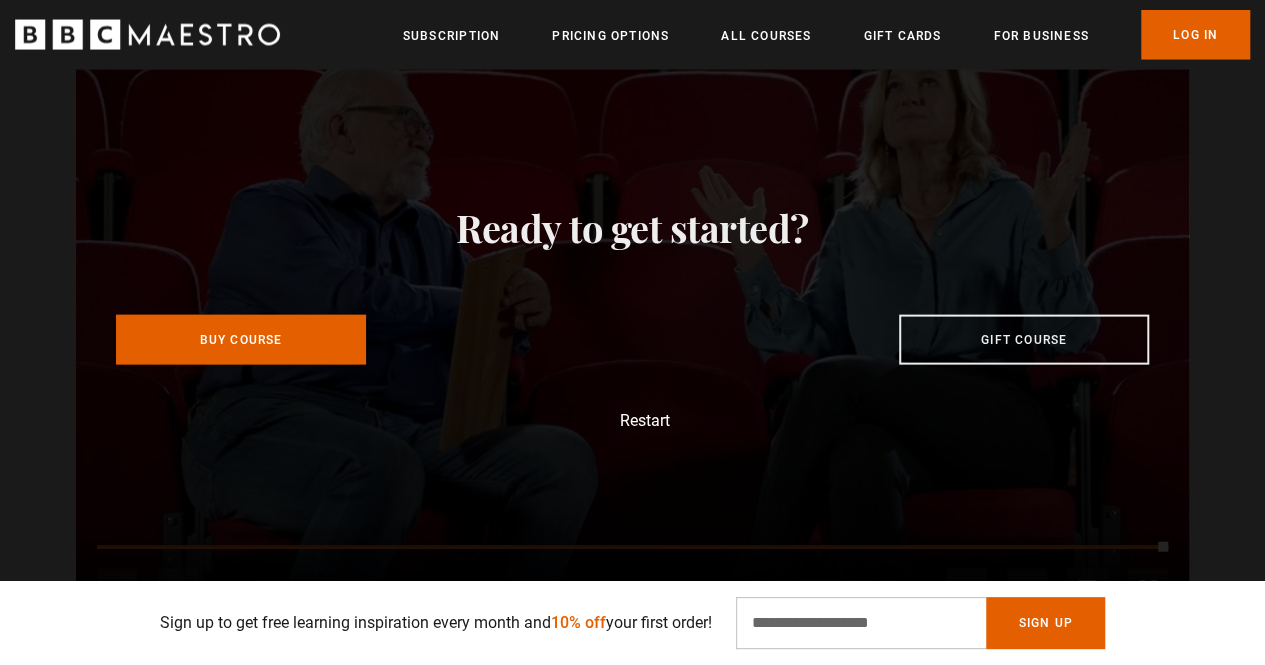 scroll, scrollTop: 0, scrollLeft: 4322, axis: horizontal 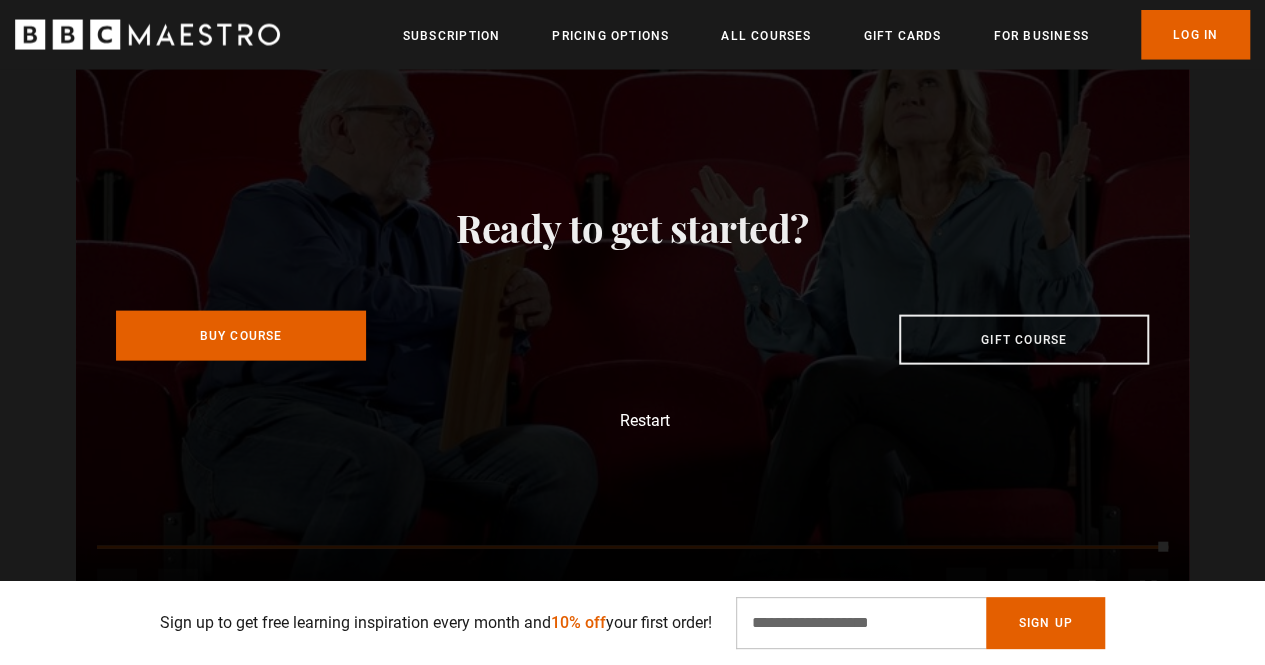 click on "Buy Course" at bounding box center [241, 336] 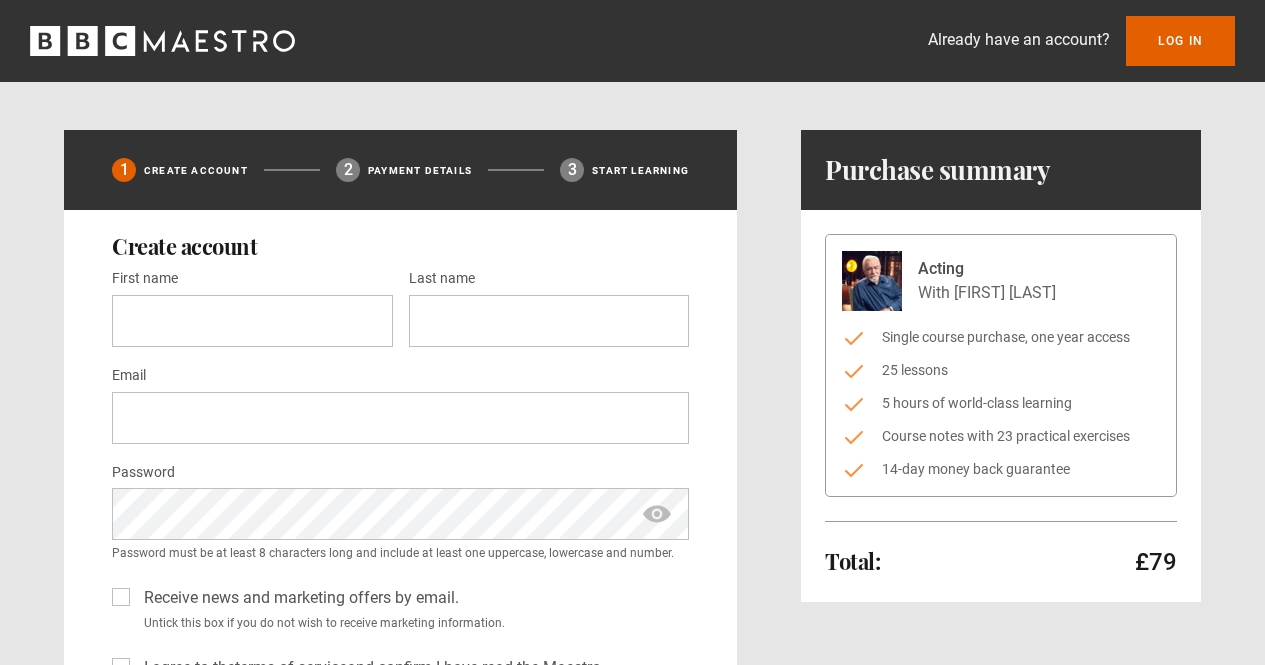 scroll, scrollTop: 0, scrollLeft: 0, axis: both 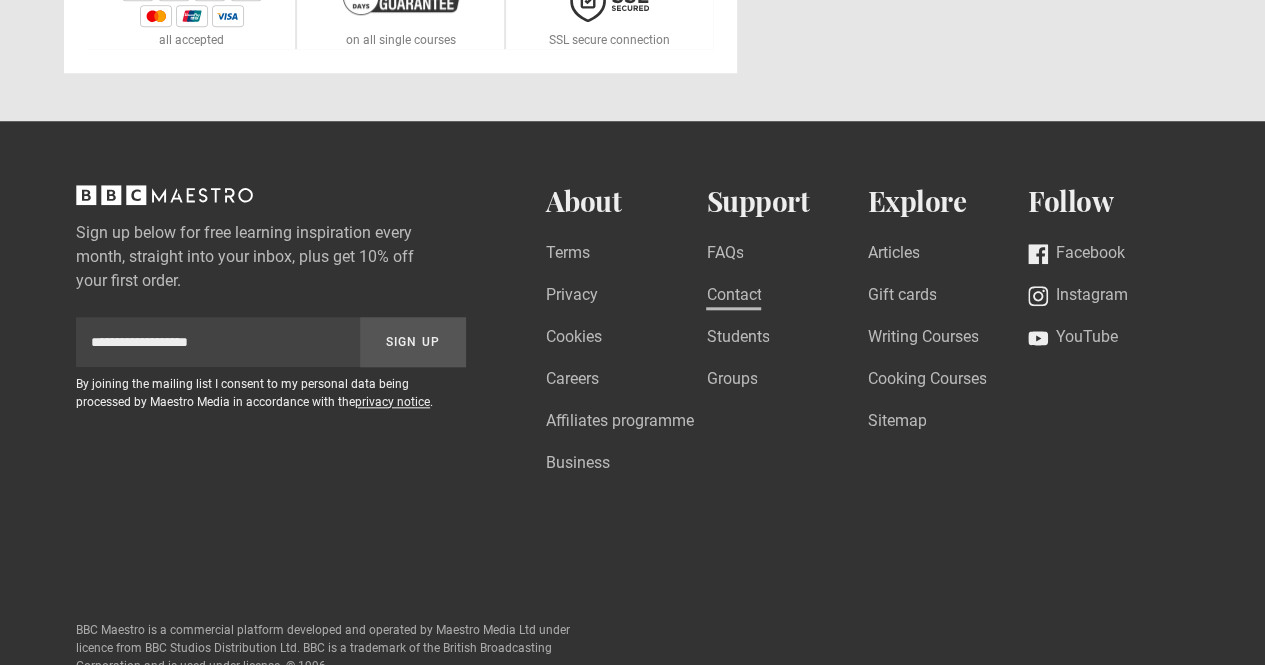 click on "Contact" at bounding box center [733, 296] 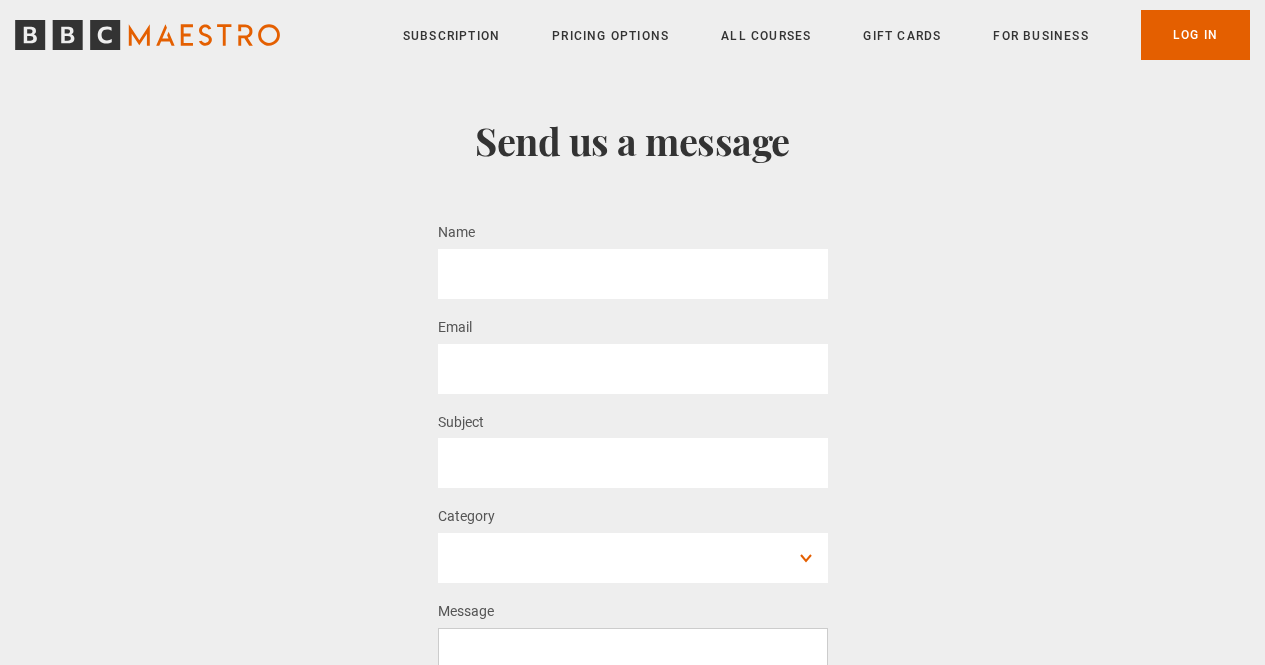 scroll, scrollTop: 0, scrollLeft: 0, axis: both 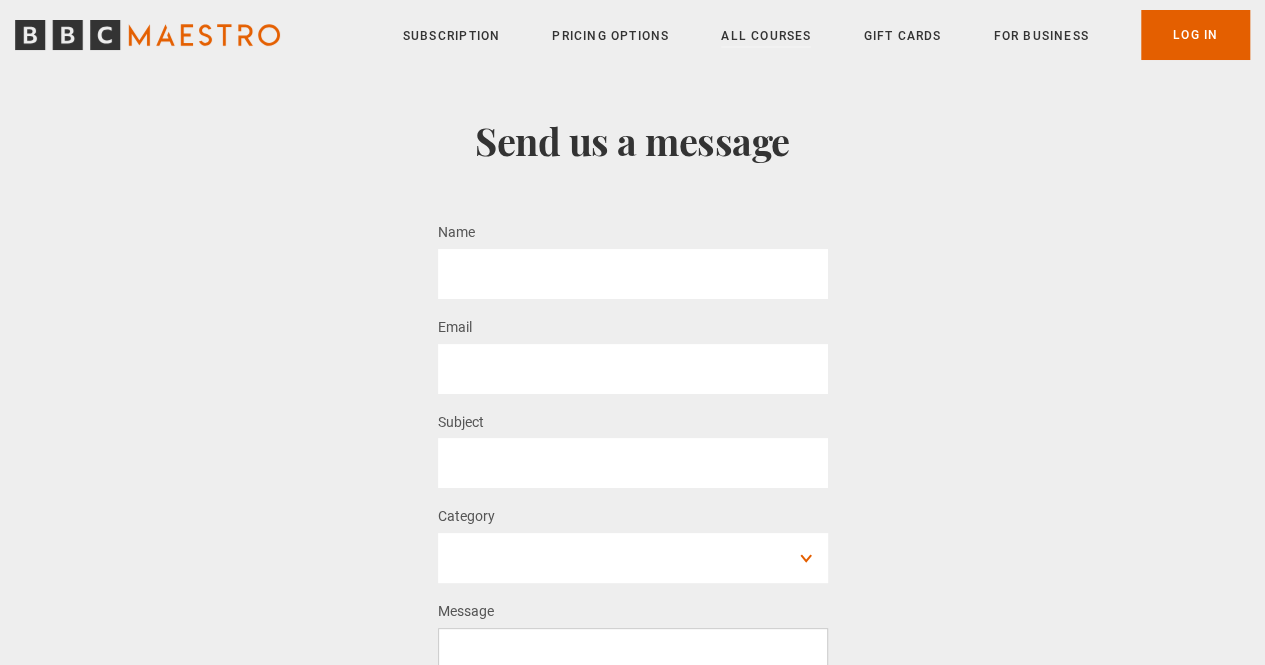 click on "All Courses" at bounding box center [766, 36] 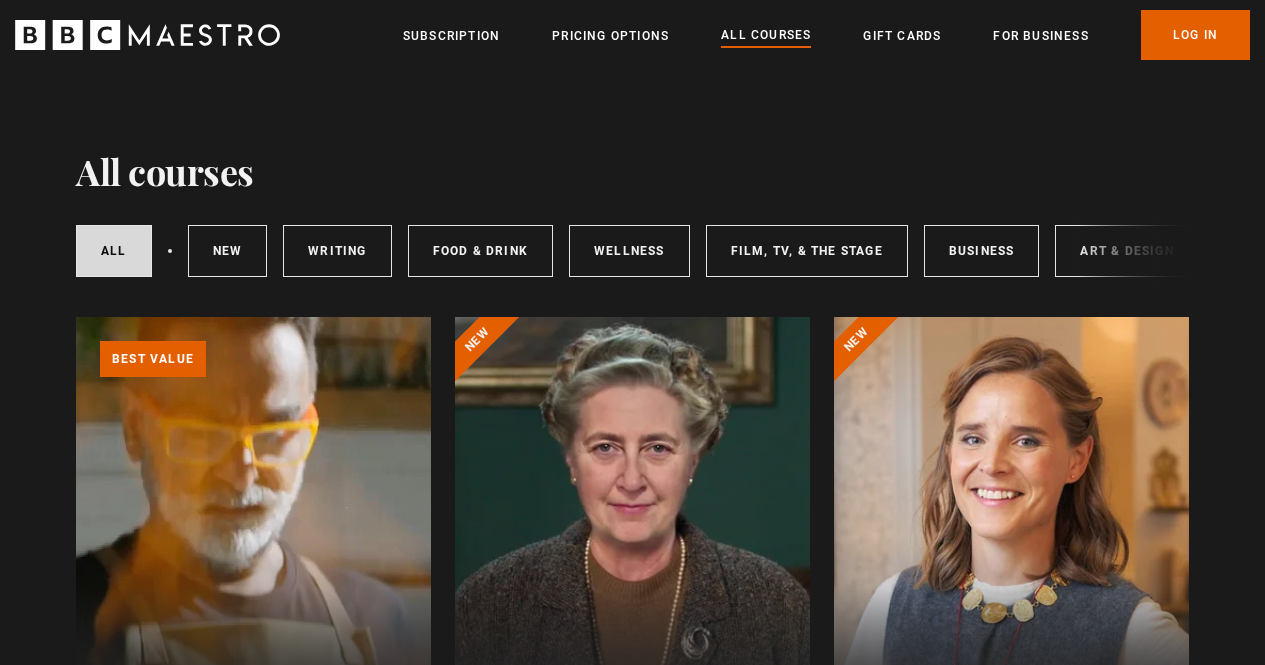 scroll, scrollTop: 0, scrollLeft: 0, axis: both 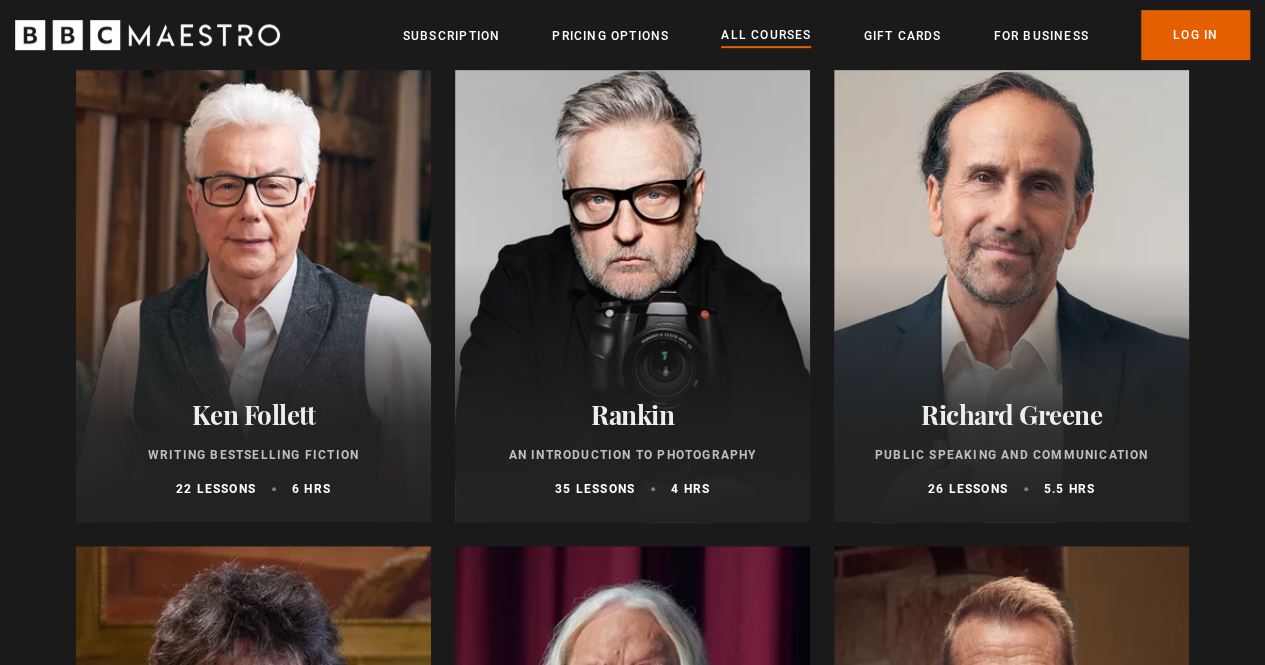 click on "An Introduction to Photography" at bounding box center [632, 455] 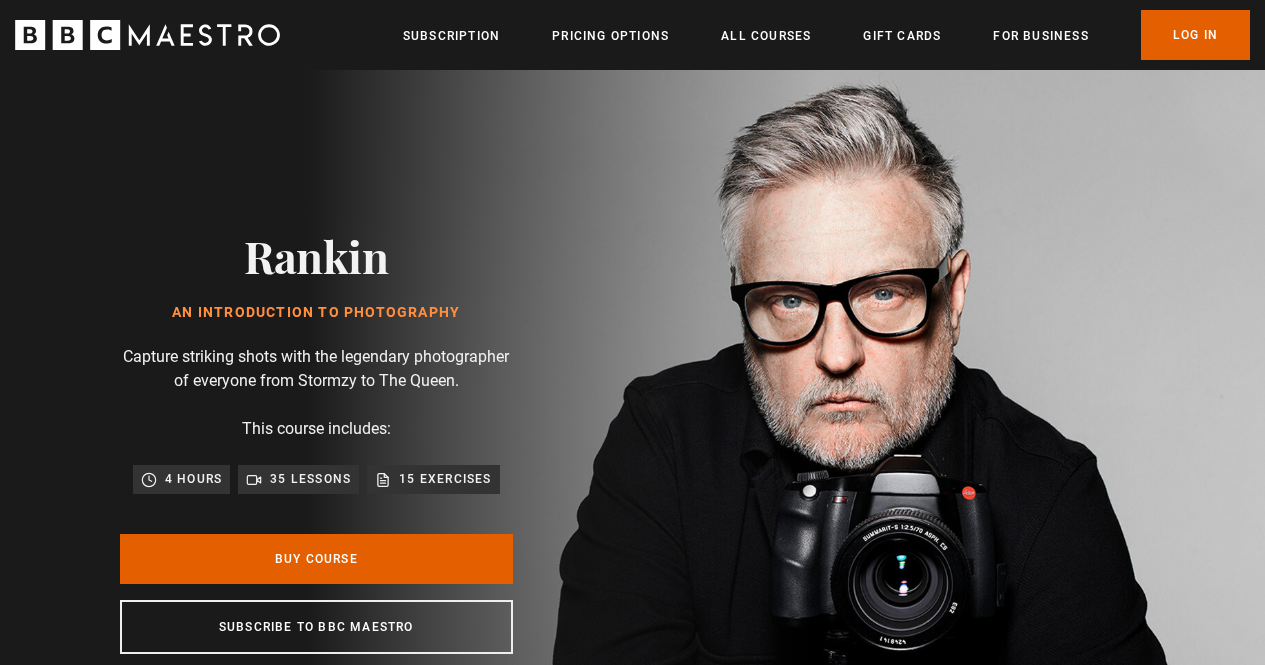 scroll, scrollTop: 0, scrollLeft: 0, axis: both 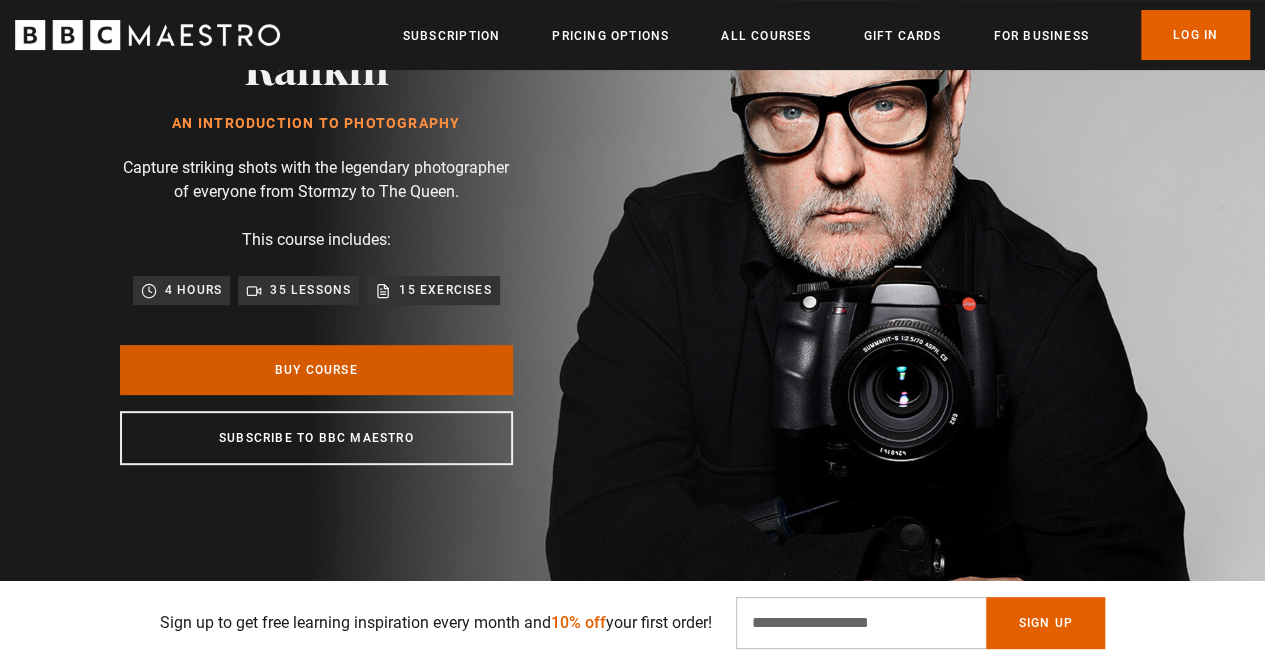 click on "Buy Course" at bounding box center [316, 370] 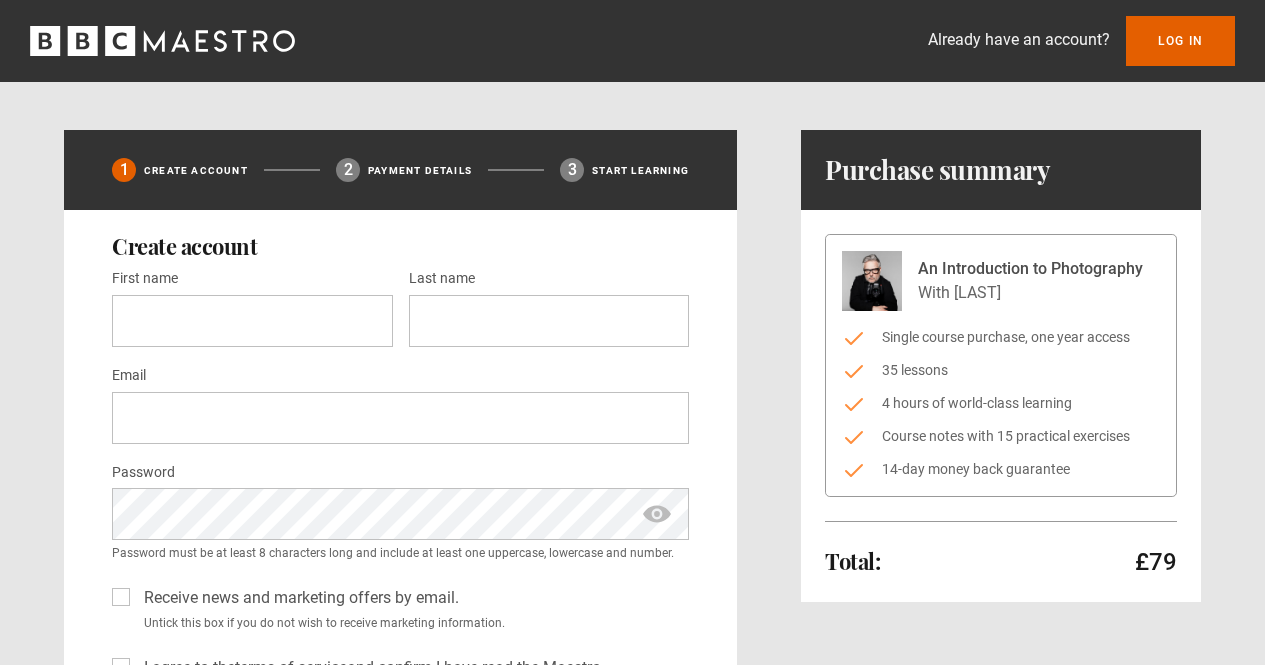 scroll, scrollTop: 0, scrollLeft: 0, axis: both 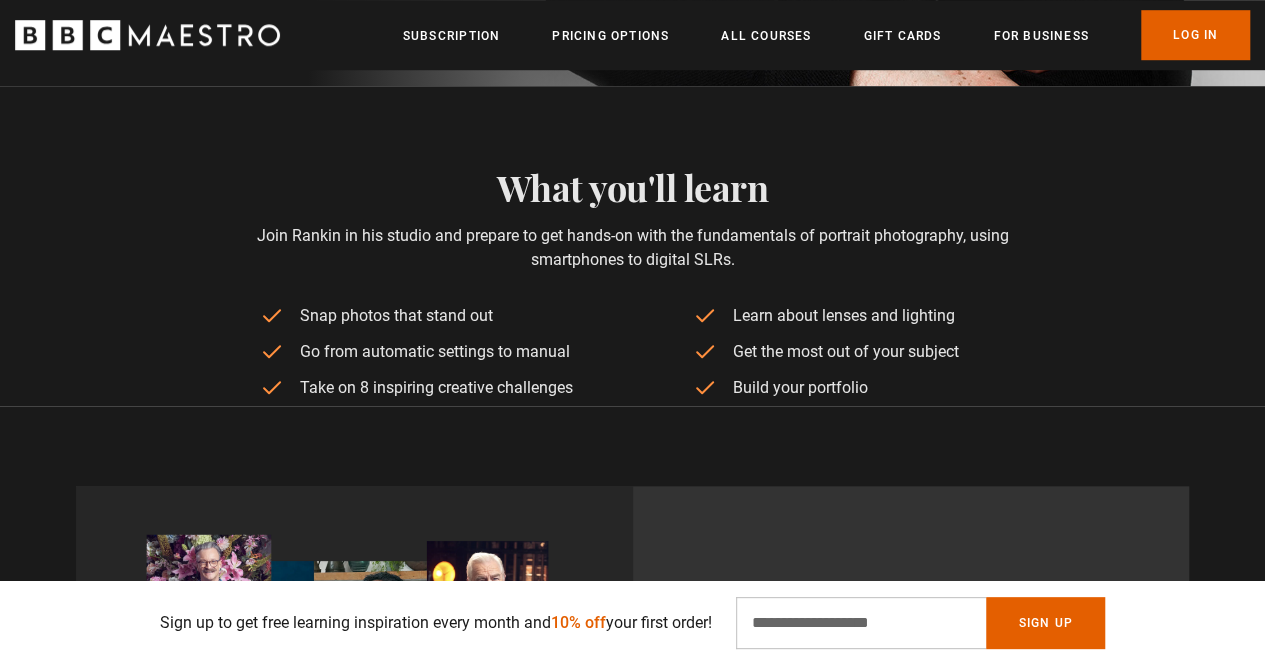 click on "Snap photos that stand out" at bounding box center (416, 316) 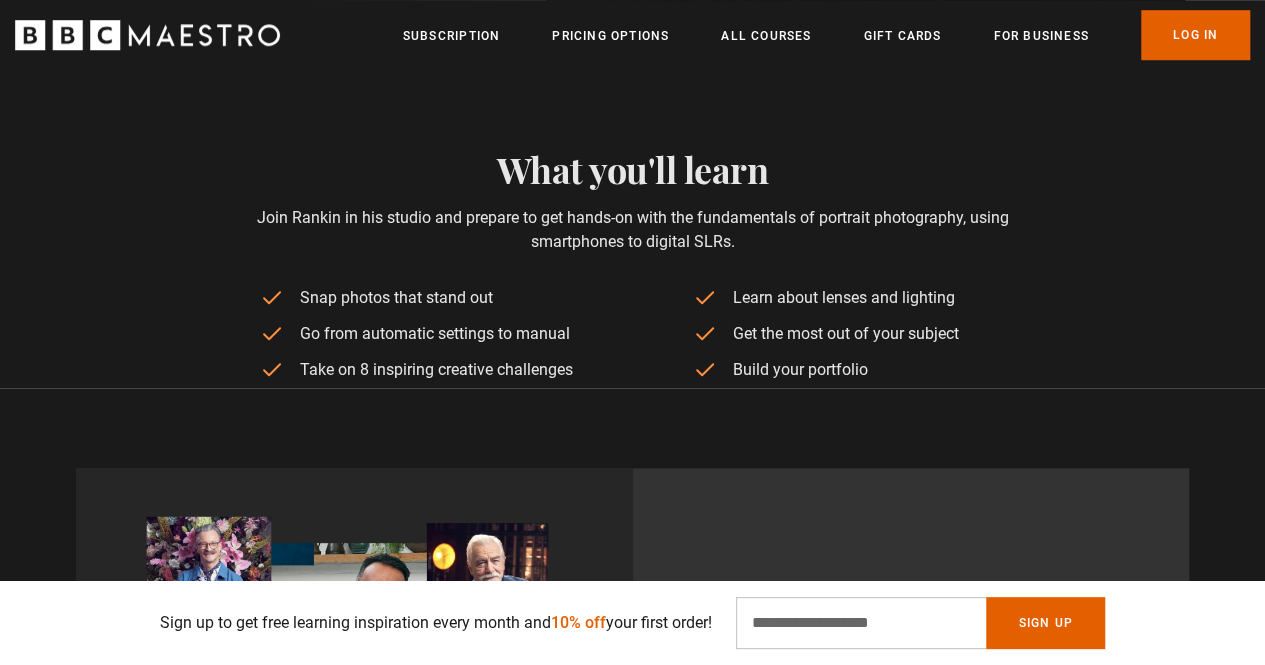 scroll, scrollTop: 745, scrollLeft: 0, axis: vertical 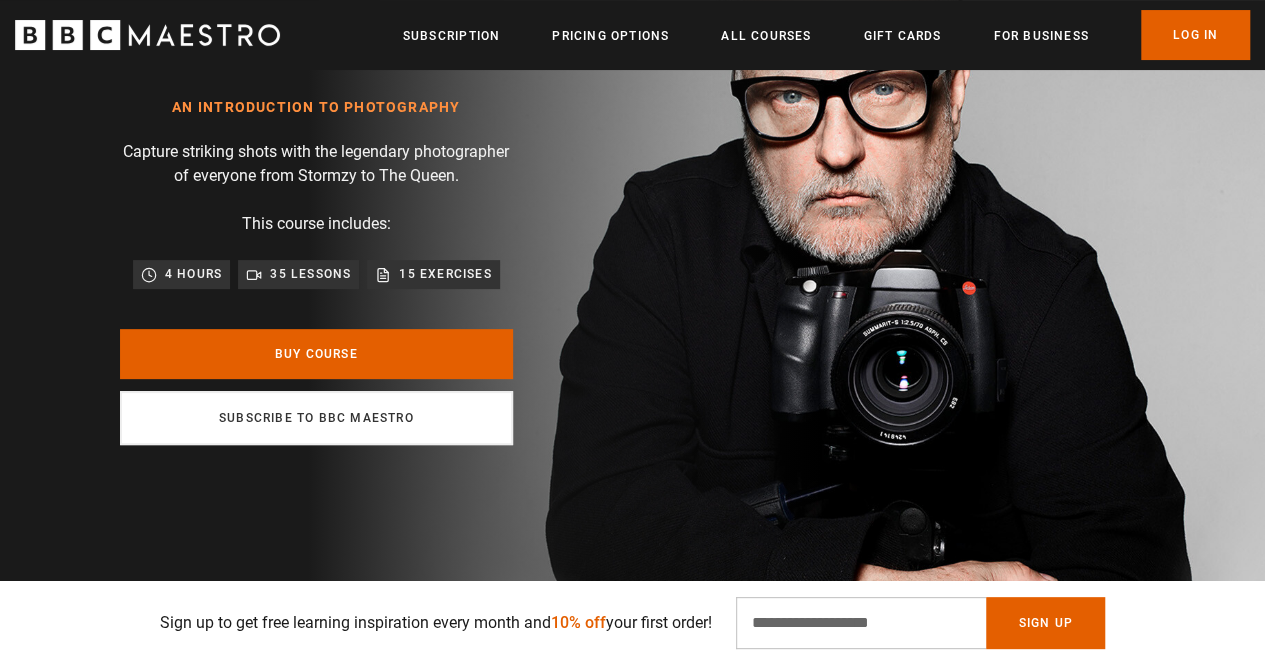 click on "Subscribe to BBC Maestro" at bounding box center [316, 418] 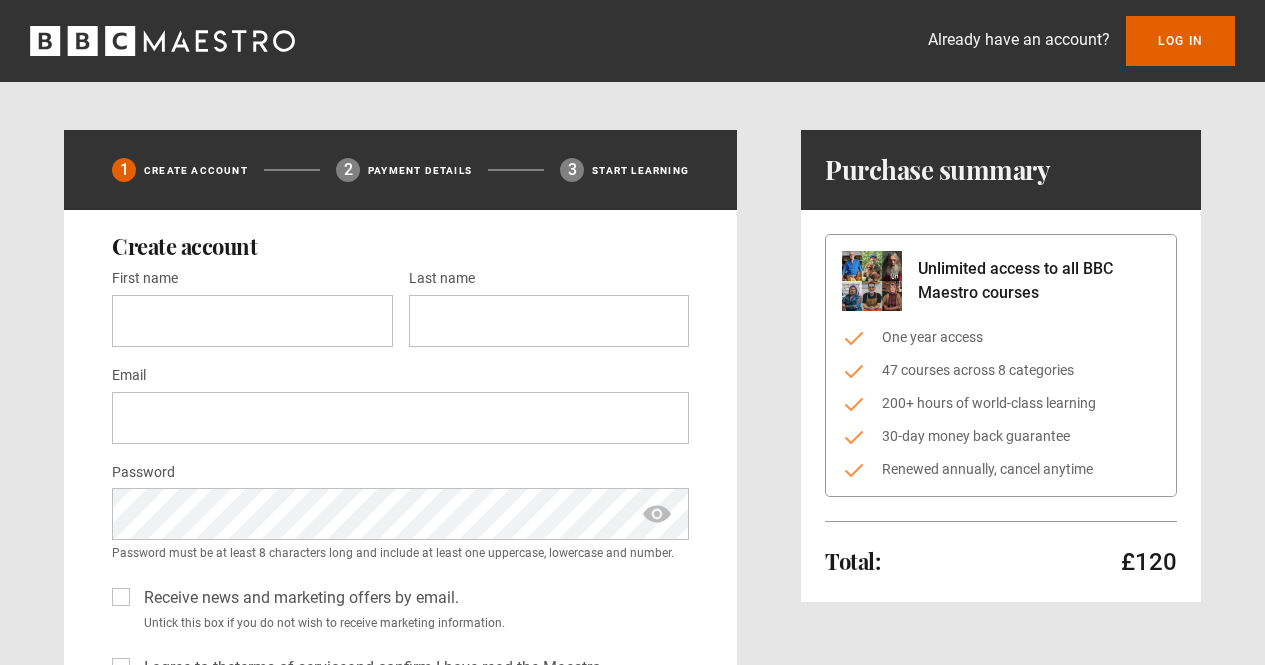scroll, scrollTop: 0, scrollLeft: 0, axis: both 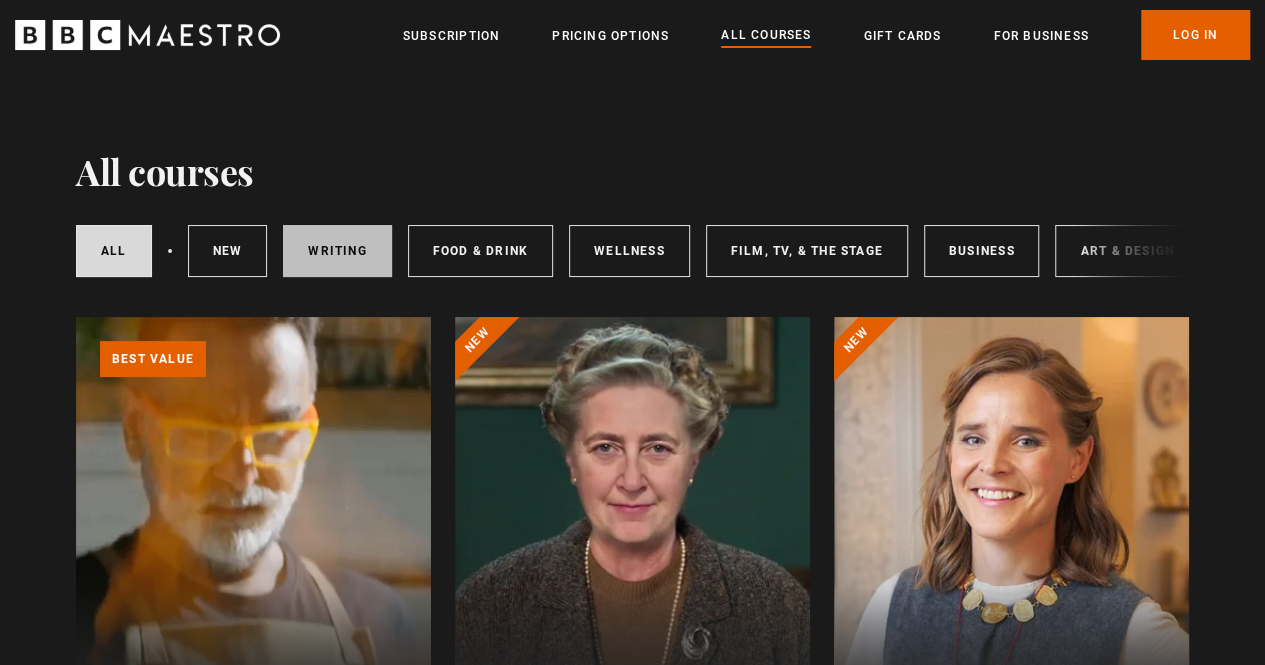 click on "Writing" at bounding box center (337, 251) 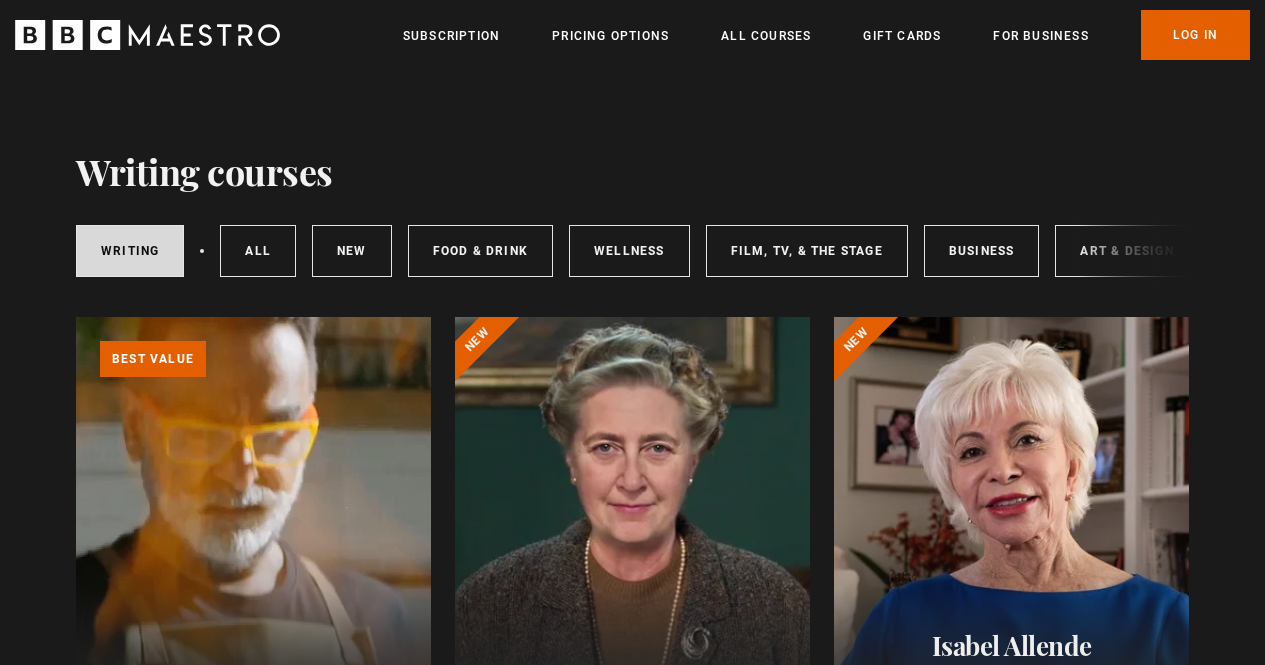 scroll, scrollTop: 0, scrollLeft: 0, axis: both 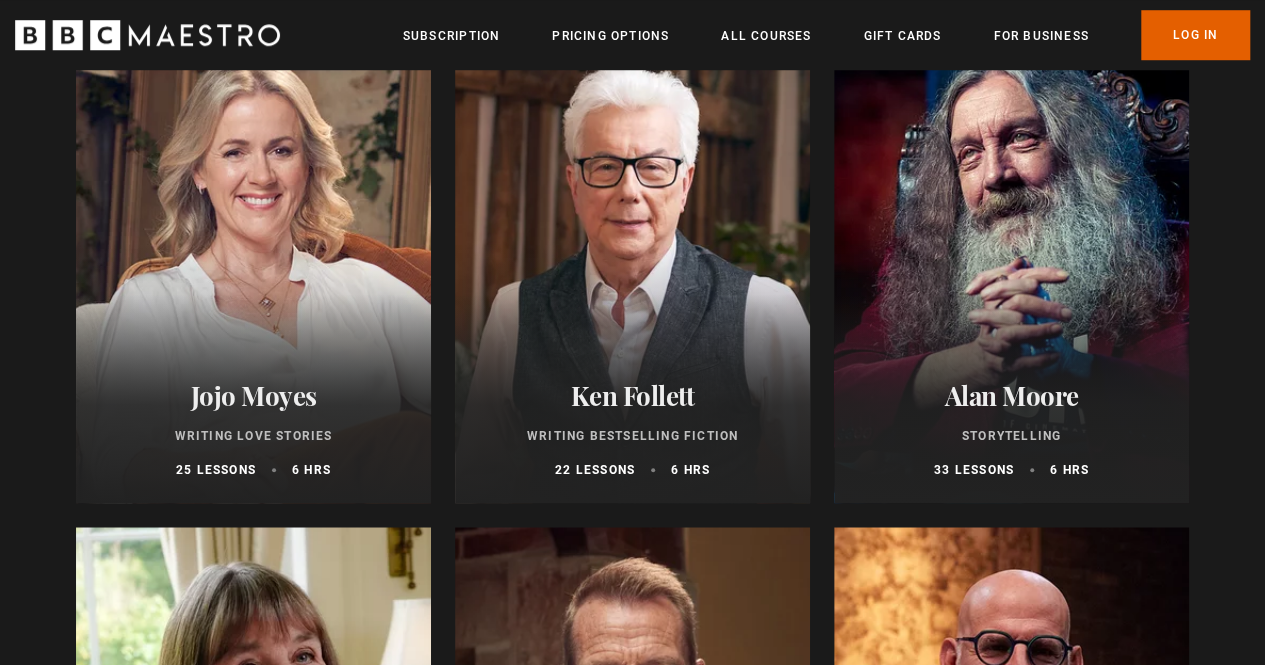 click on "Jojo Moyes" at bounding box center [253, 395] 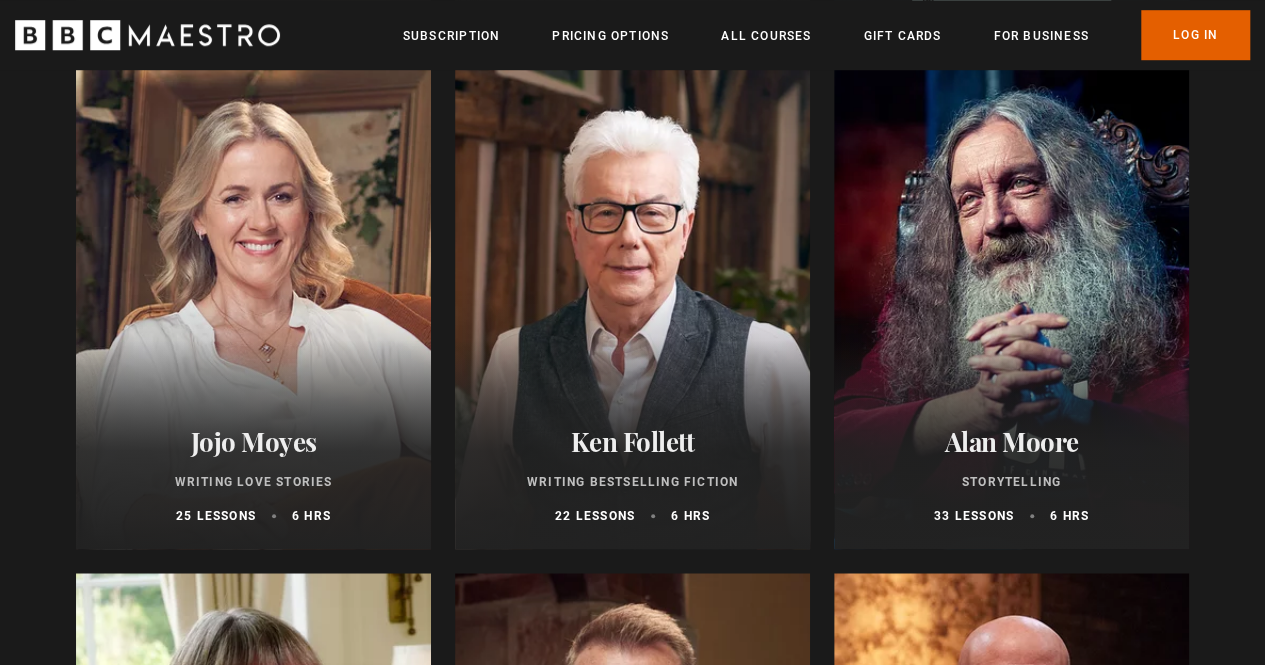 scroll, scrollTop: 750, scrollLeft: 0, axis: vertical 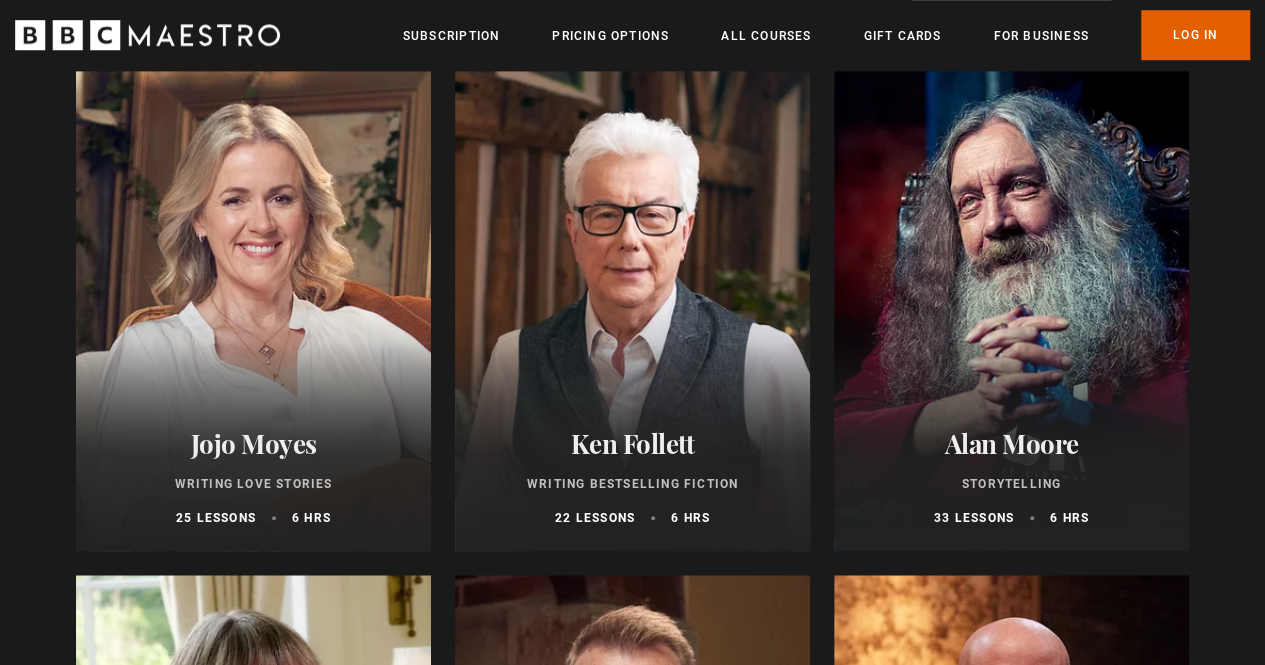 click at bounding box center [1011, 311] 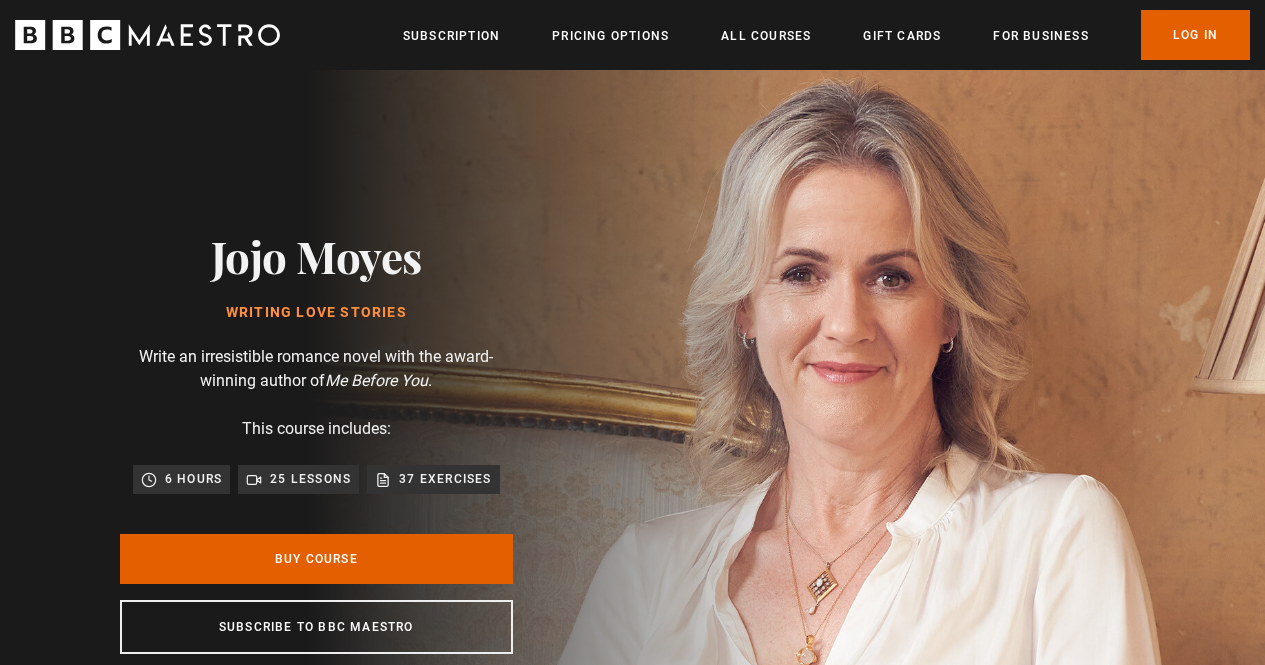 scroll, scrollTop: 0, scrollLeft: 0, axis: both 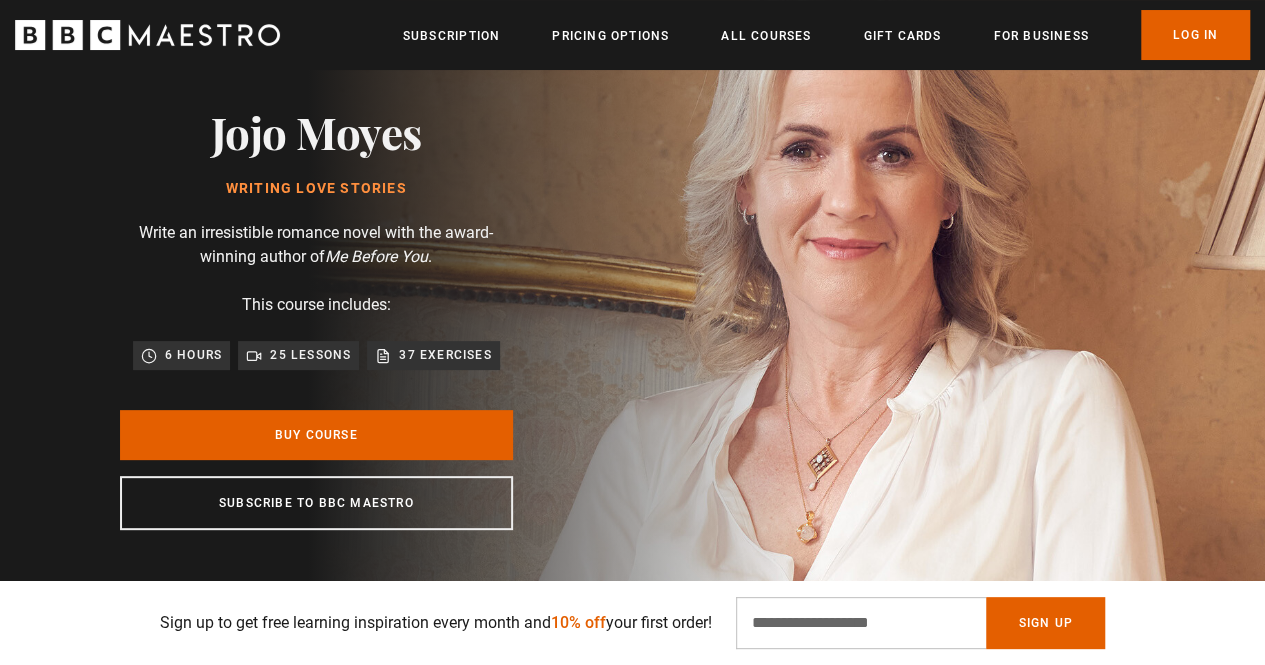 click on "25 lessons" at bounding box center (310, 355) 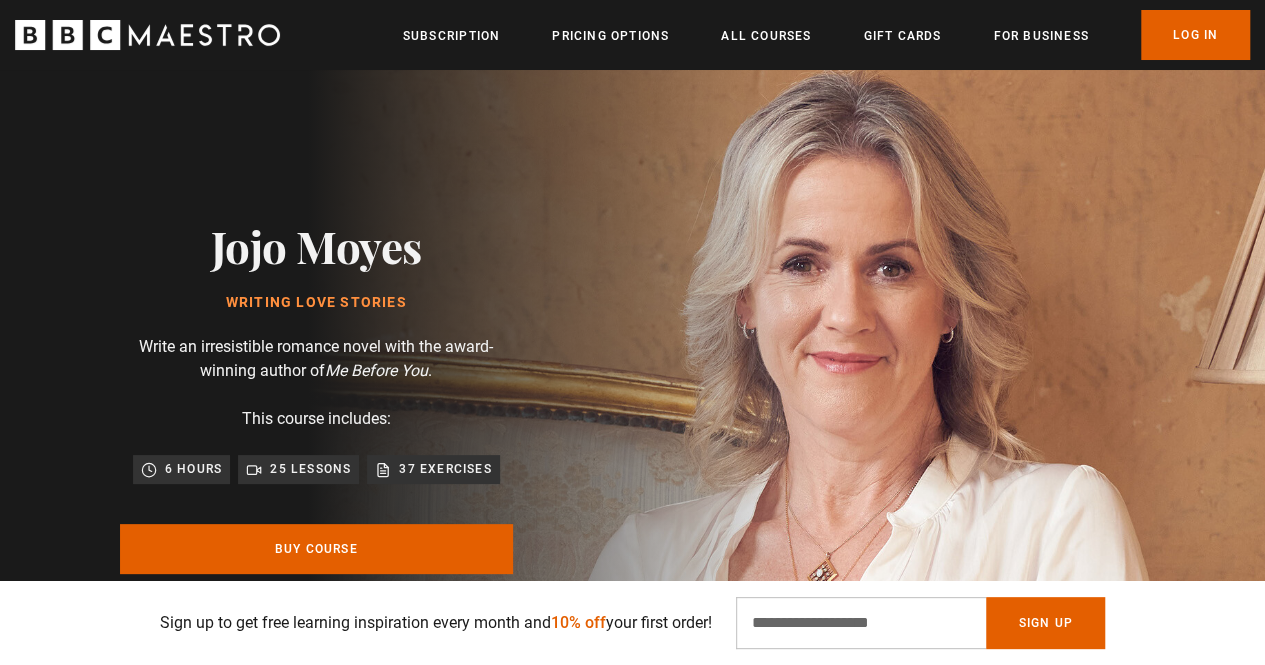 scroll, scrollTop: 0, scrollLeft: 0, axis: both 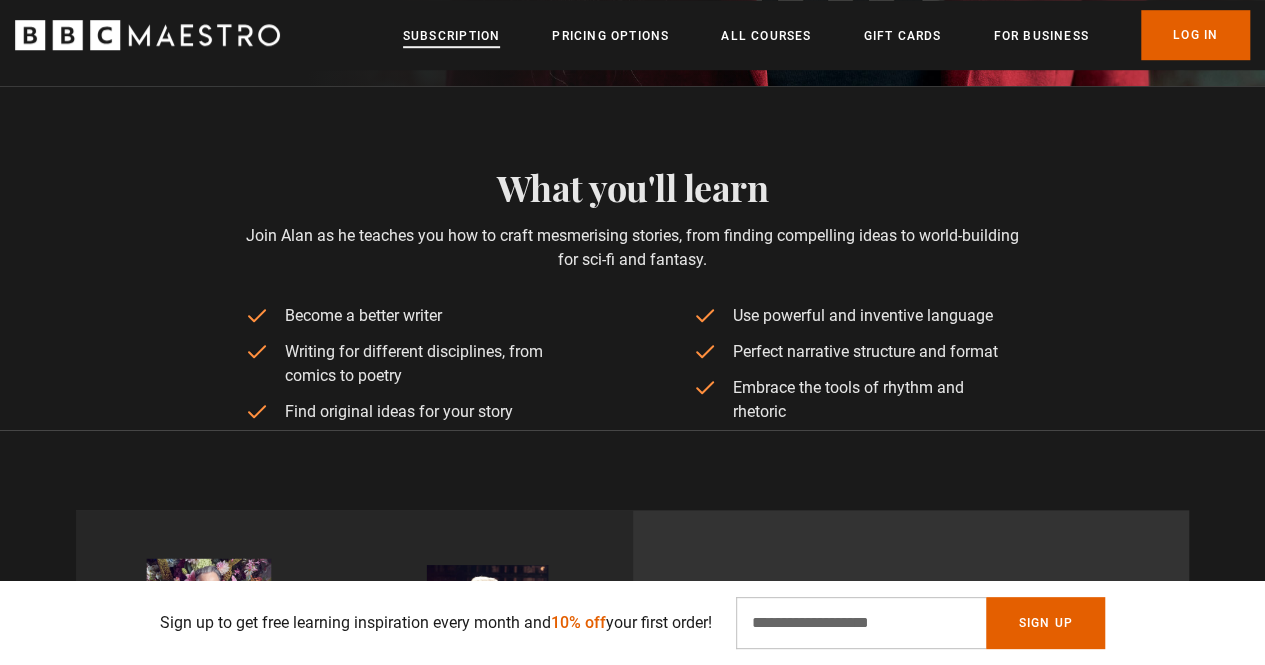 click on "Subscription" at bounding box center (451, 36) 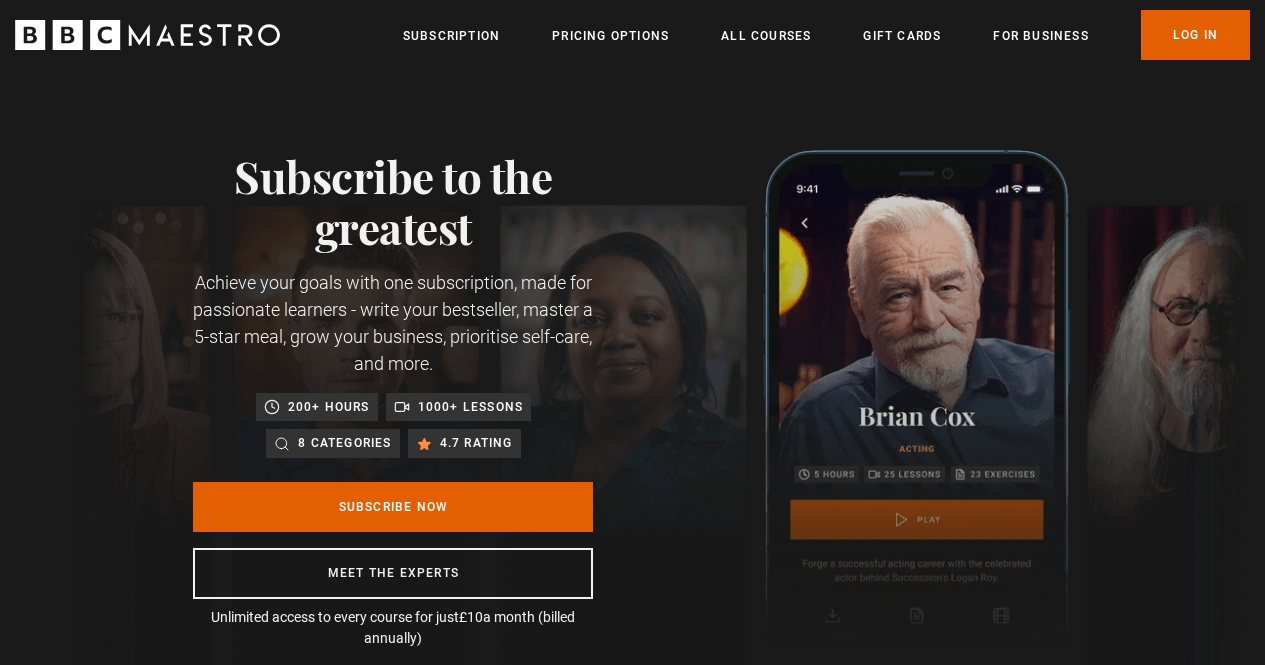 scroll, scrollTop: 0, scrollLeft: 0, axis: both 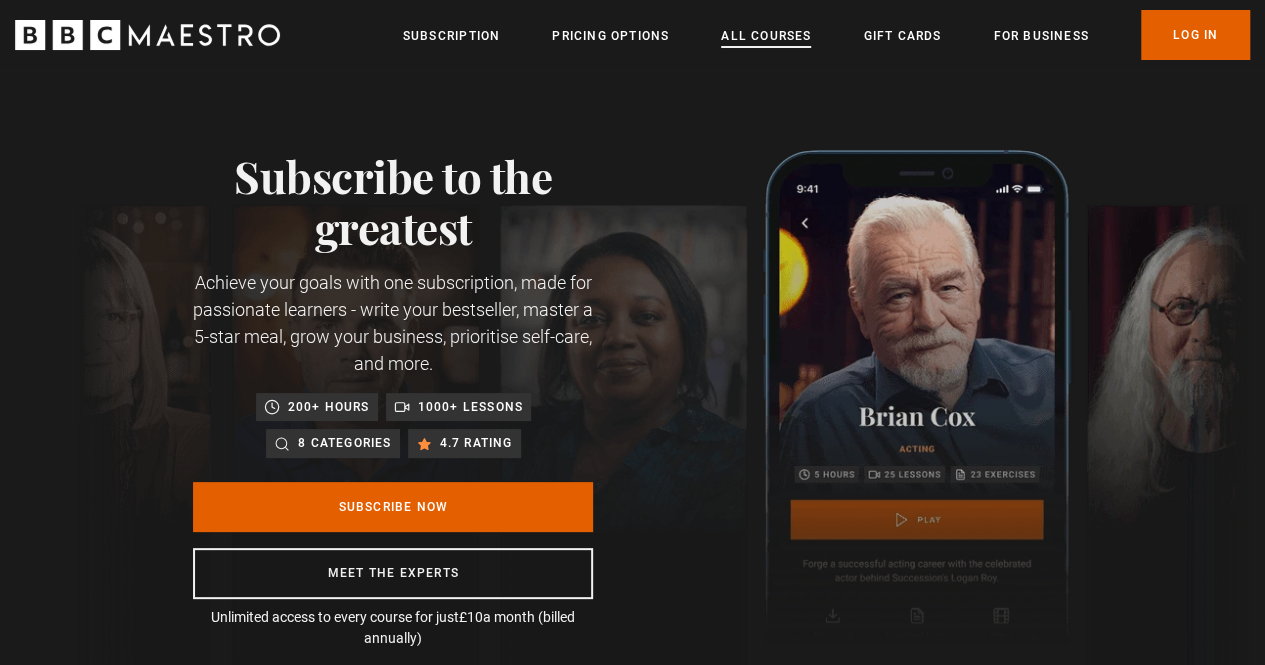 click on "All Courses" at bounding box center (766, 36) 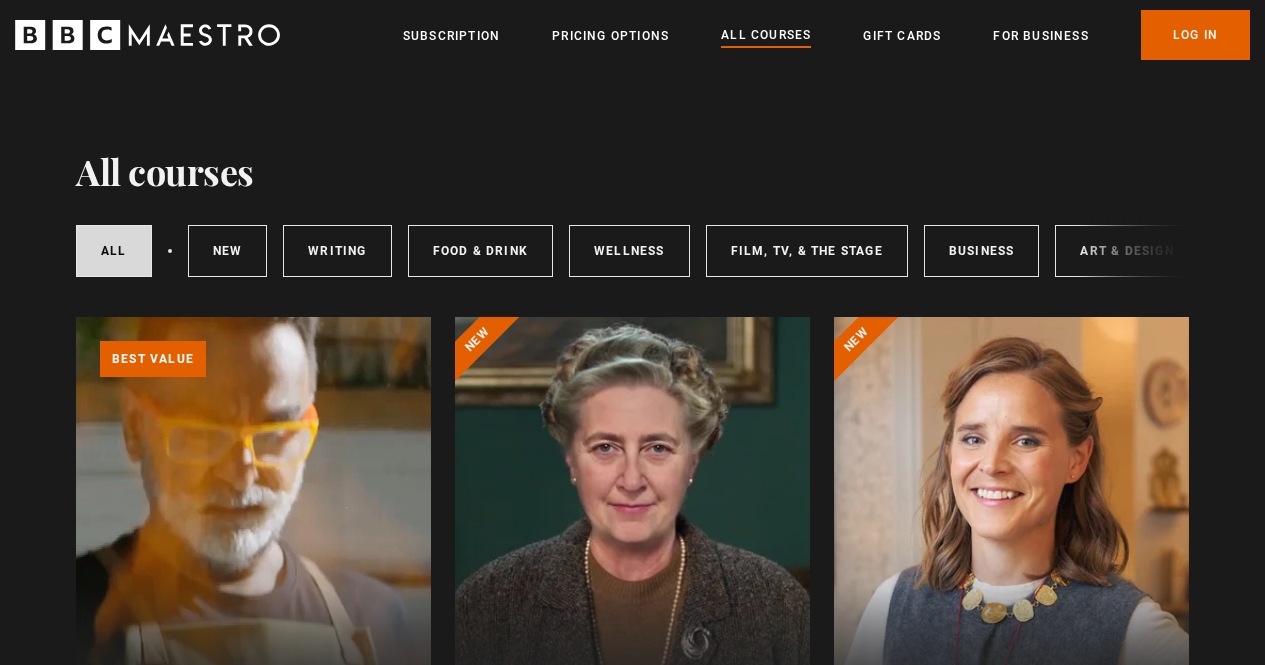 scroll, scrollTop: 0, scrollLeft: 0, axis: both 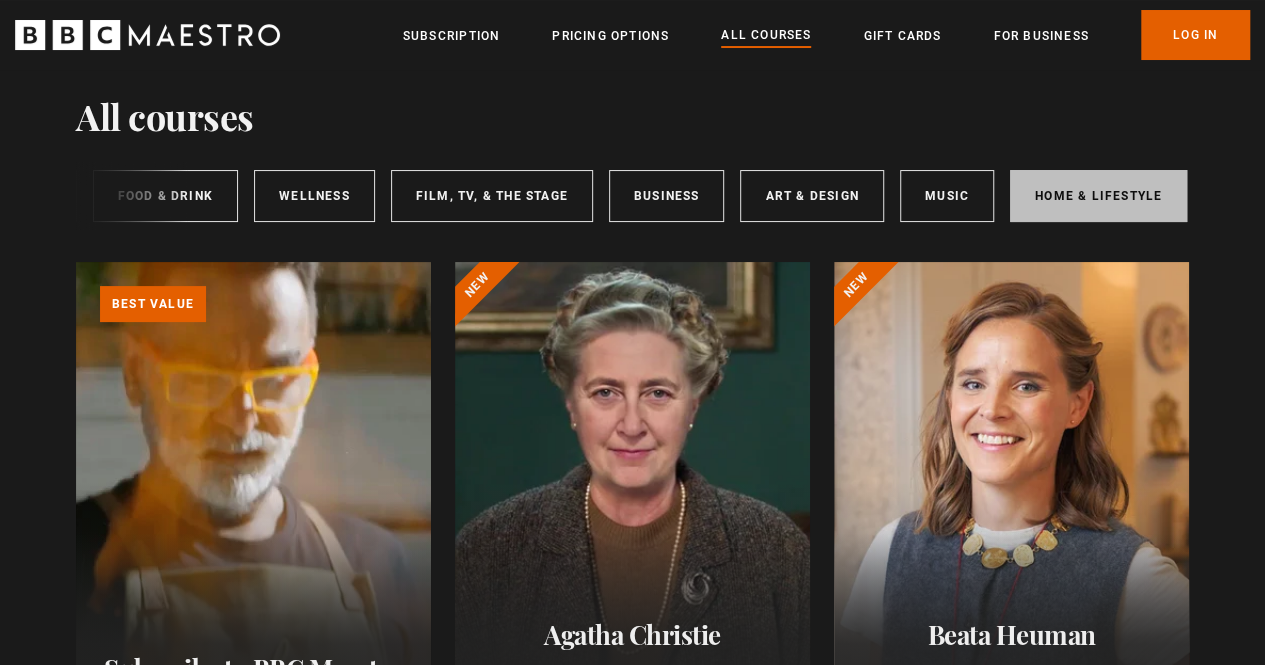 click on "Home & Lifestyle" at bounding box center (1098, 196) 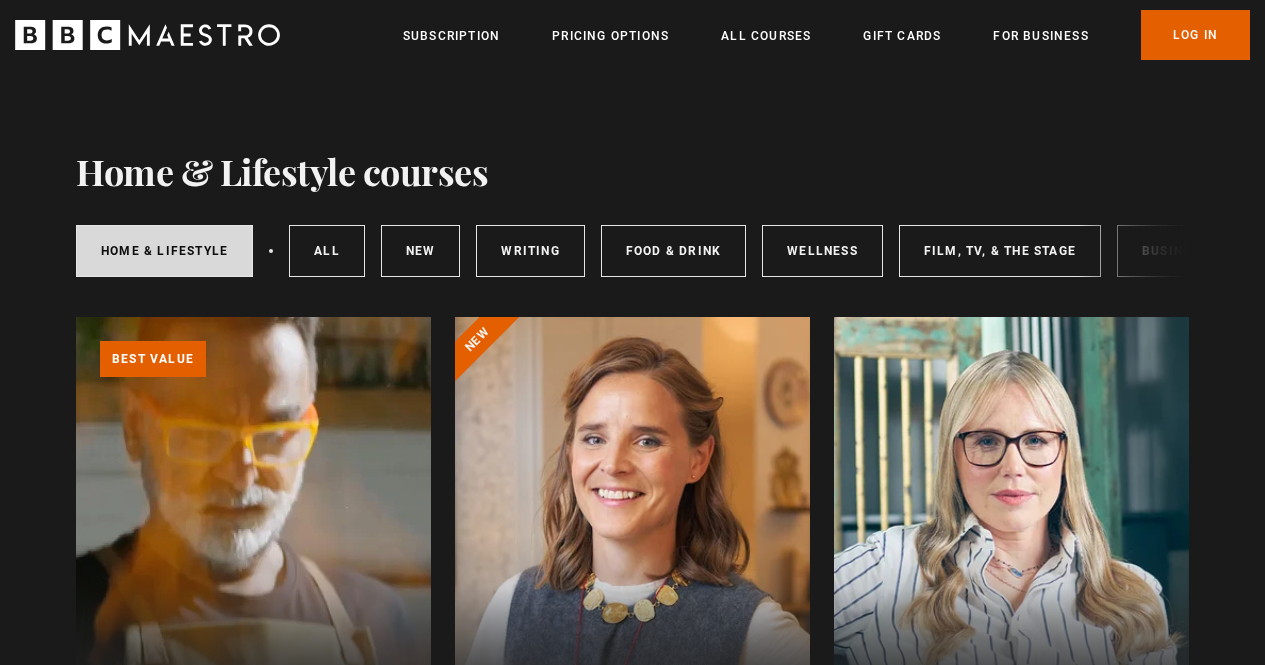 scroll, scrollTop: 0, scrollLeft: 0, axis: both 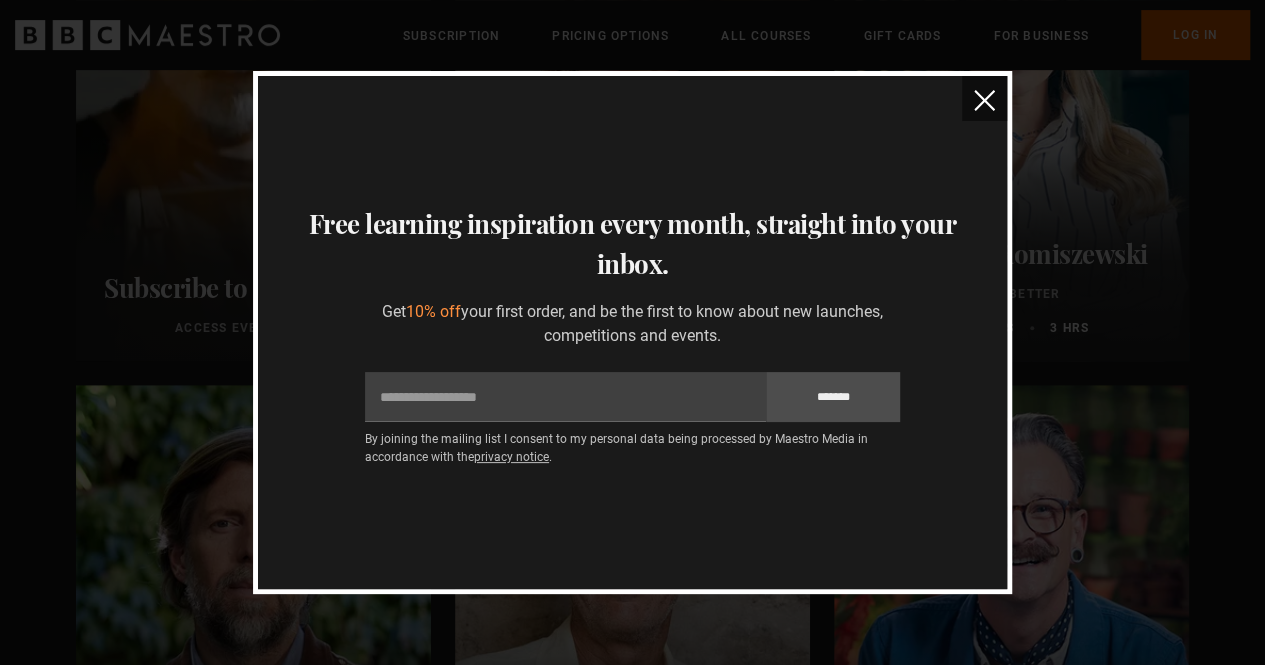 click at bounding box center [984, 100] 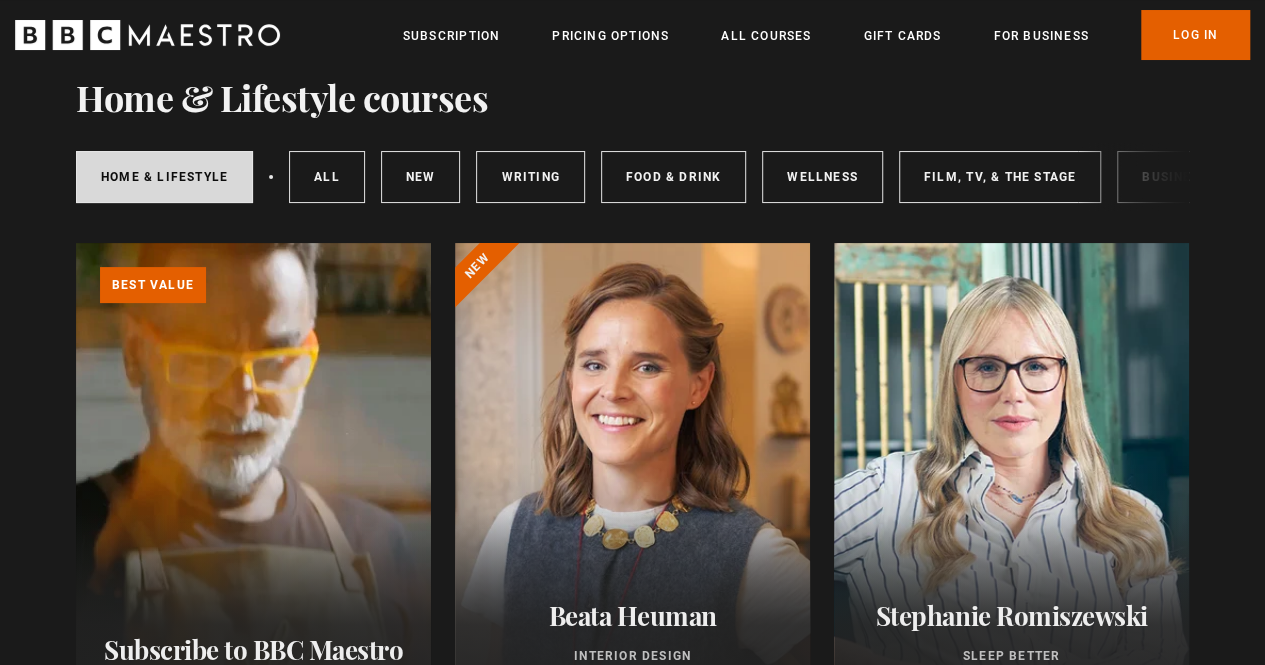 scroll, scrollTop: 0, scrollLeft: 0, axis: both 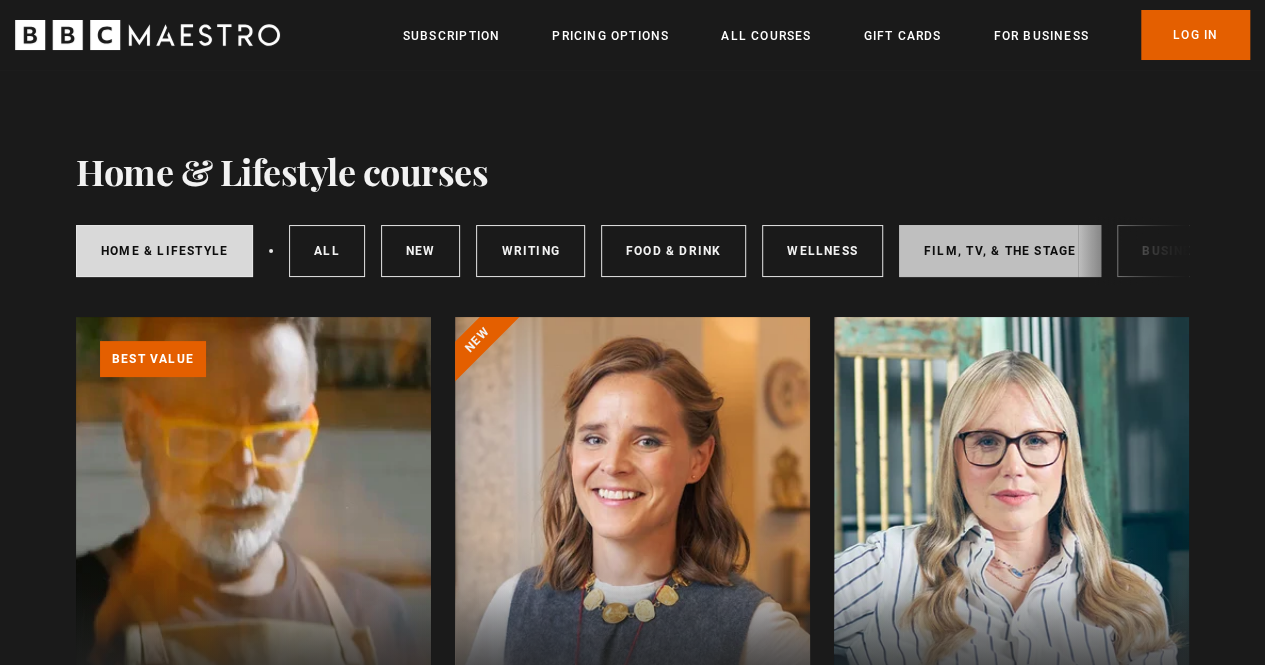 click on "Film, TV, & The Stage" at bounding box center [1000, 251] 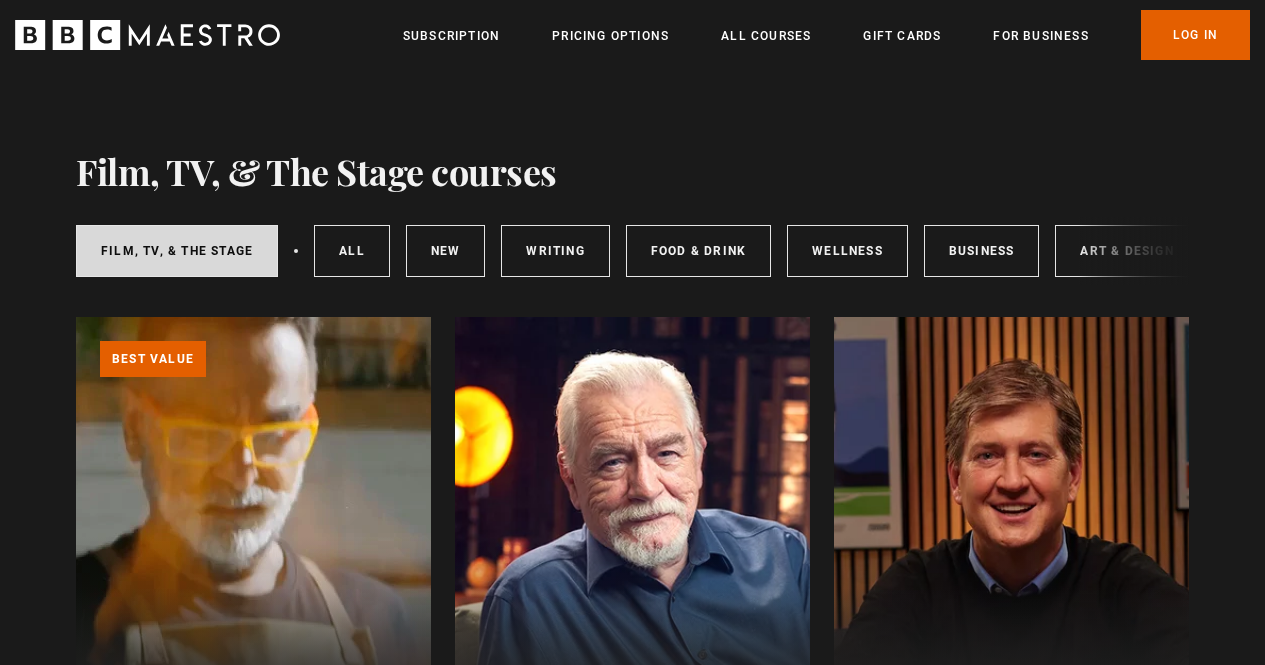 scroll, scrollTop: 0, scrollLeft: 0, axis: both 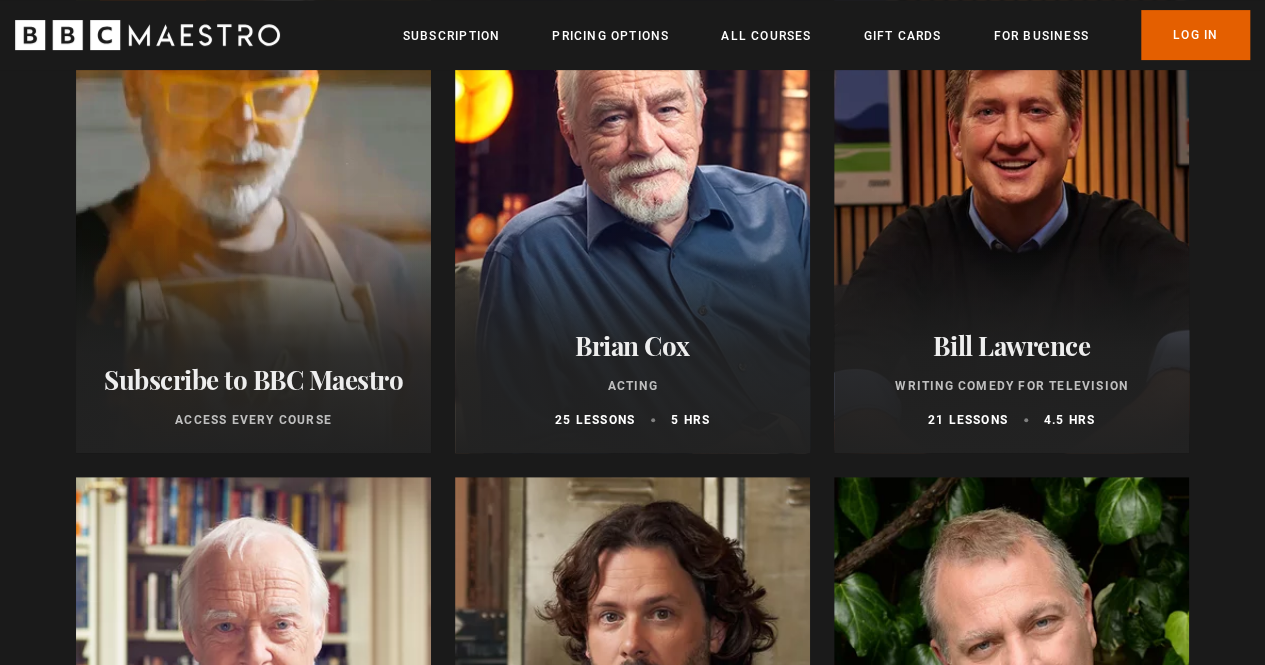 click at bounding box center [632, 213] 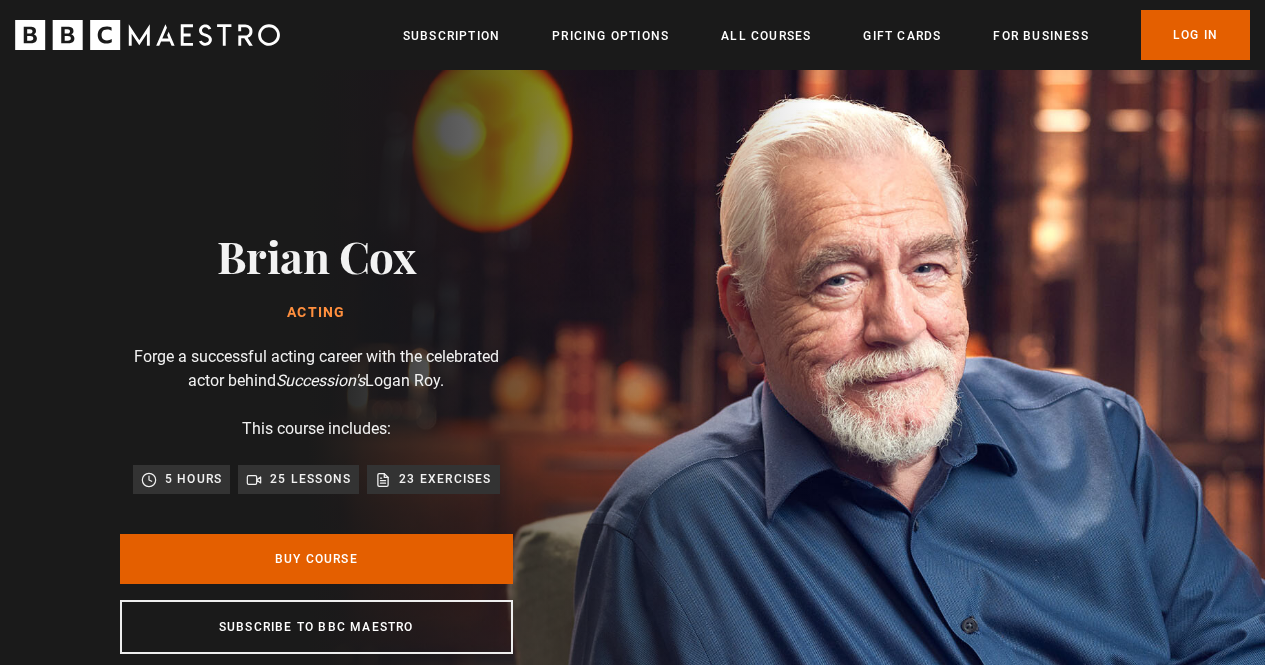 scroll, scrollTop: 0, scrollLeft: 0, axis: both 